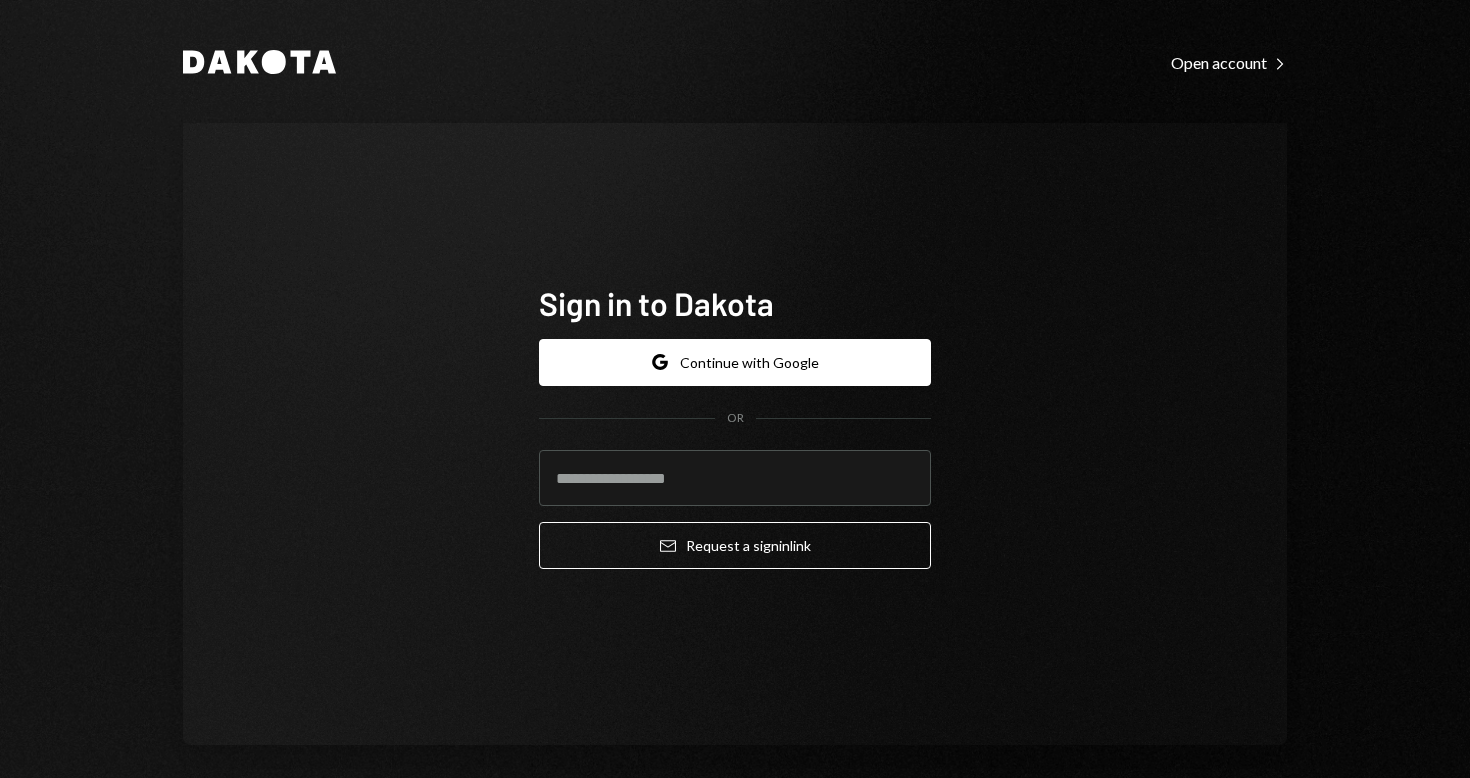 scroll, scrollTop: 0, scrollLeft: 0, axis: both 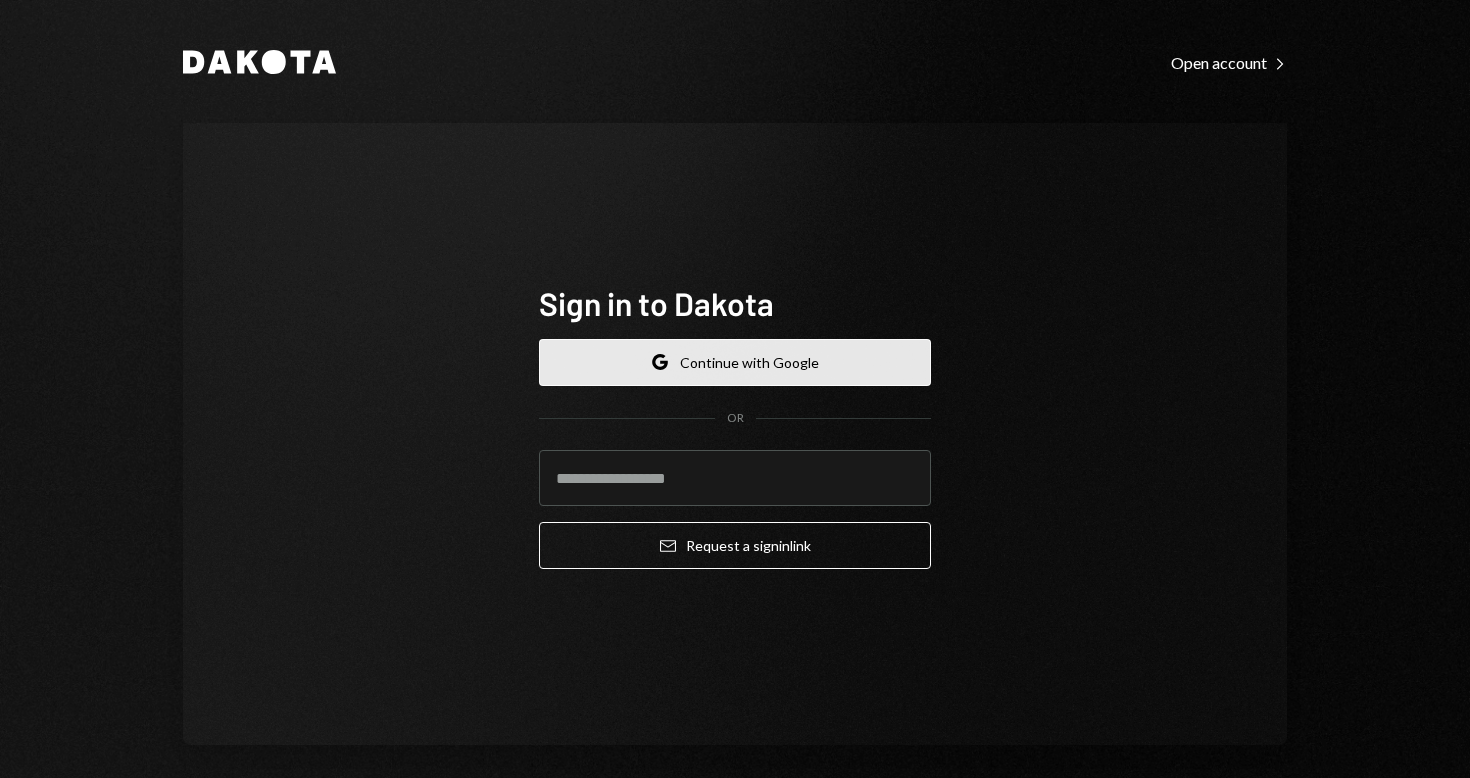 click on "Google  Continue with Google" at bounding box center (735, 362) 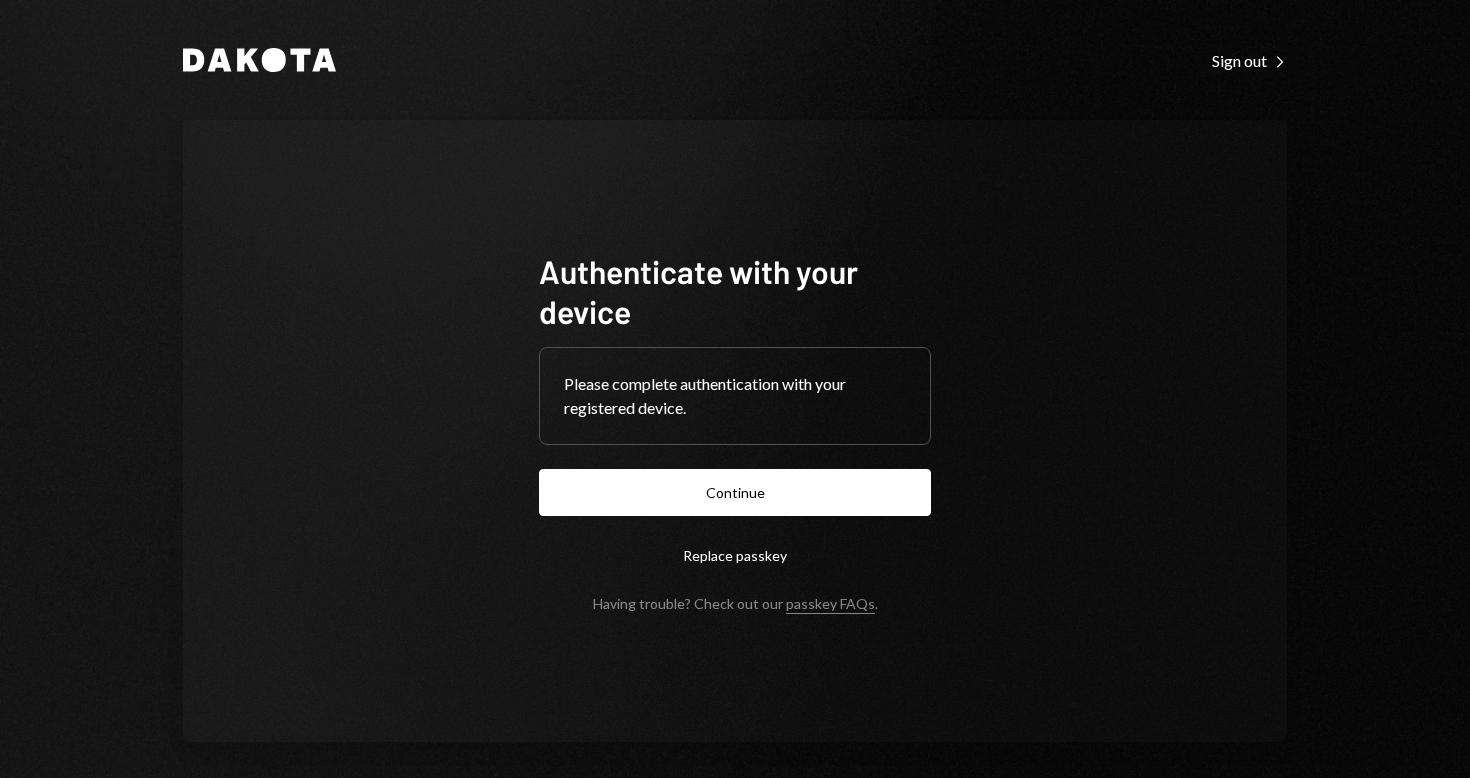 scroll, scrollTop: 0, scrollLeft: 0, axis: both 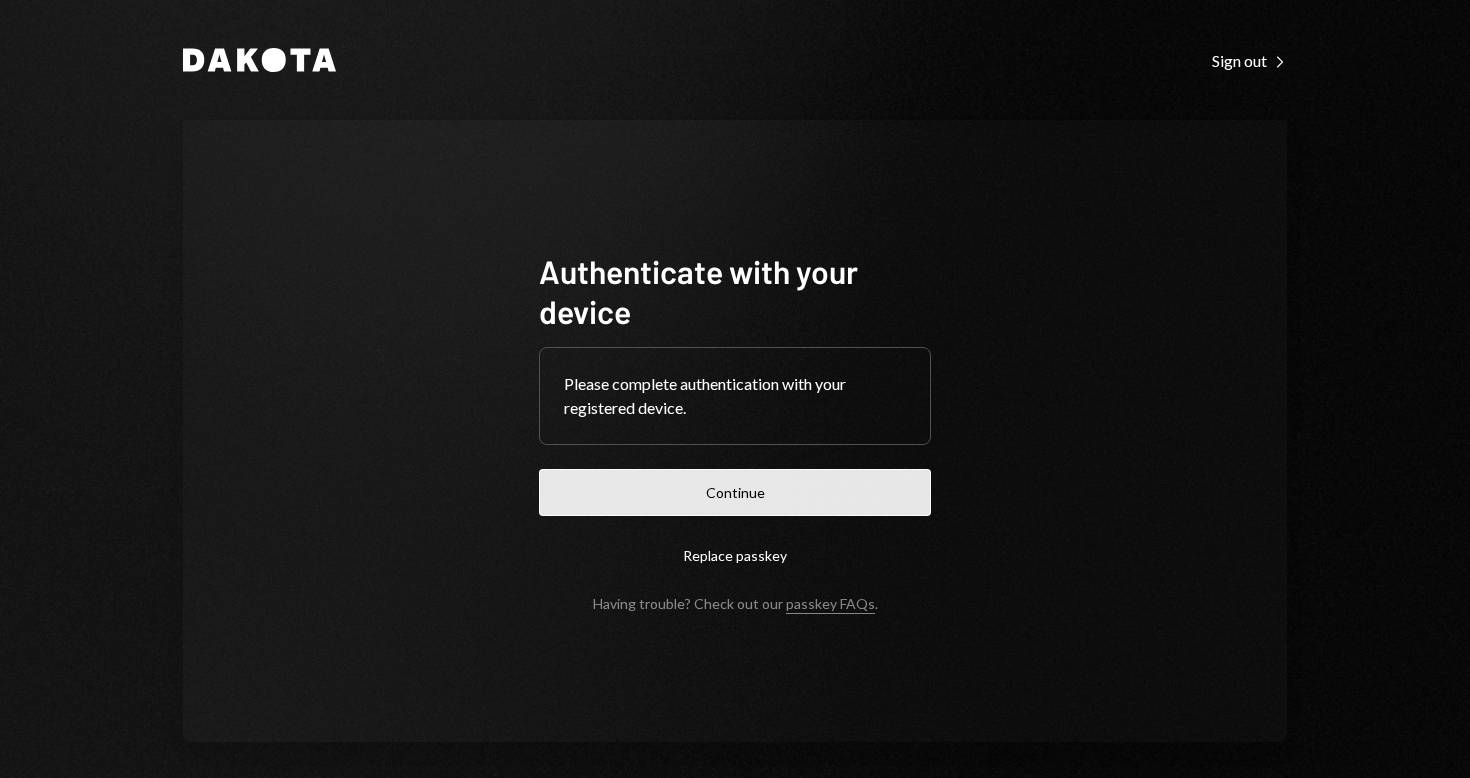 click on "Continue" at bounding box center (735, 492) 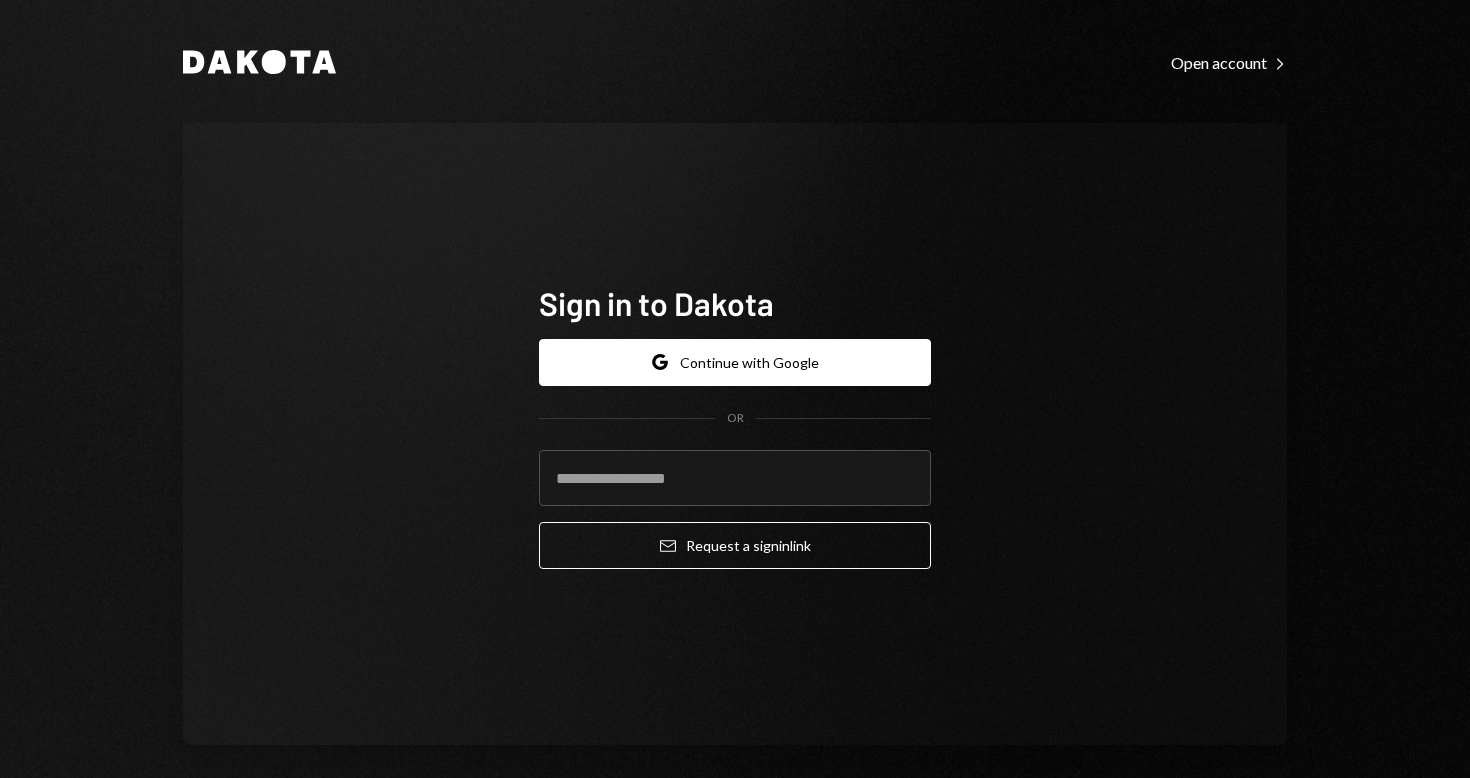 scroll, scrollTop: 0, scrollLeft: 0, axis: both 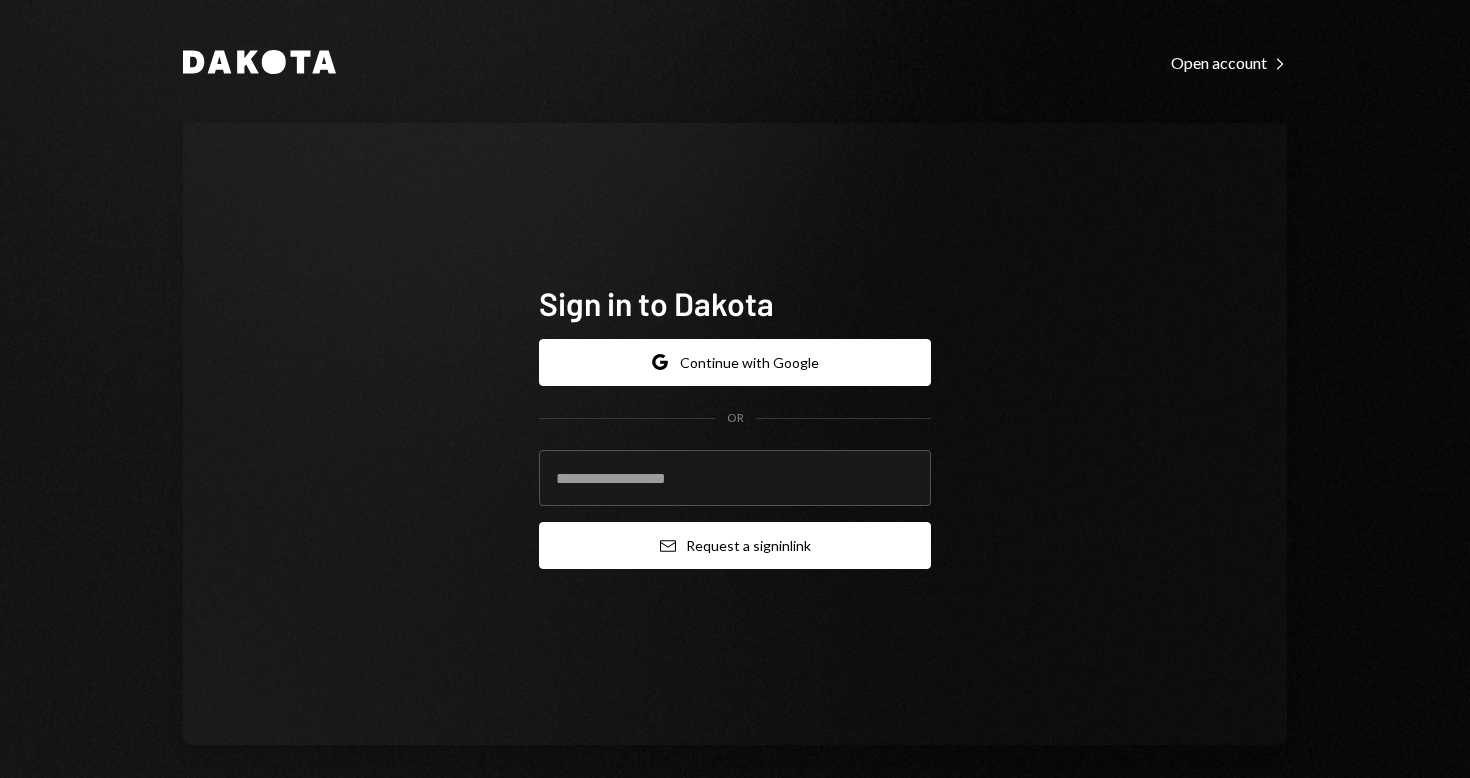 type on "**********" 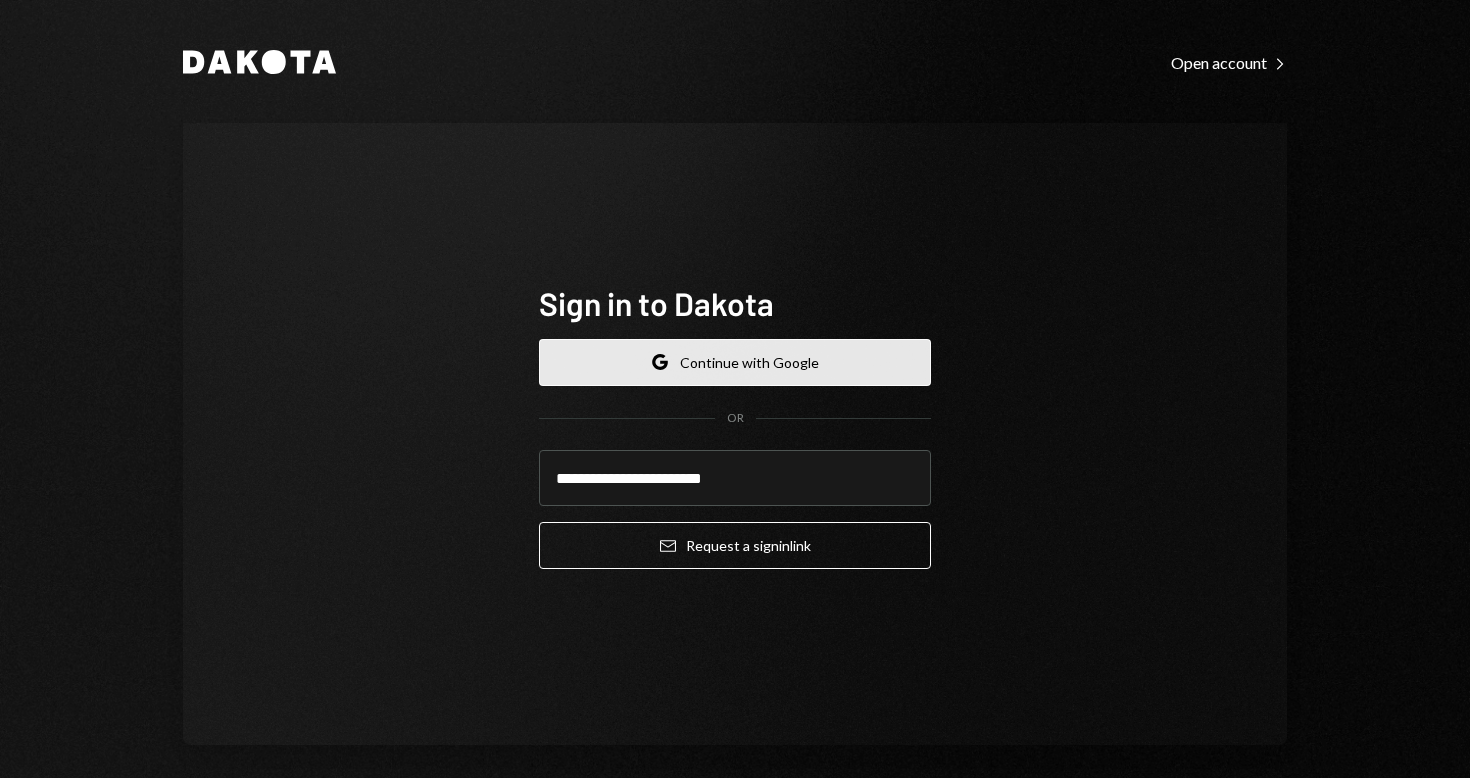 click on "Google  Continue with Google" at bounding box center [735, 362] 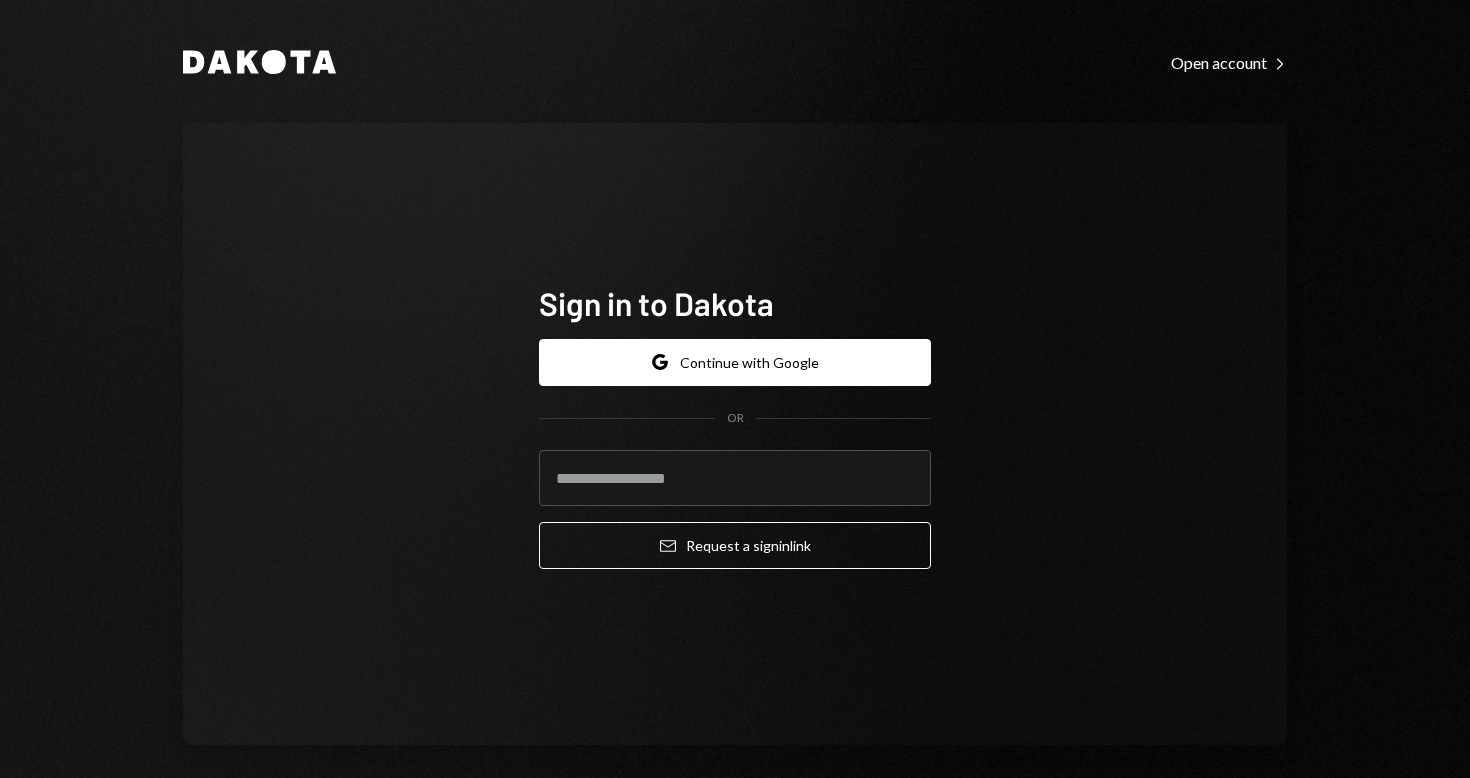 scroll, scrollTop: 0, scrollLeft: 0, axis: both 